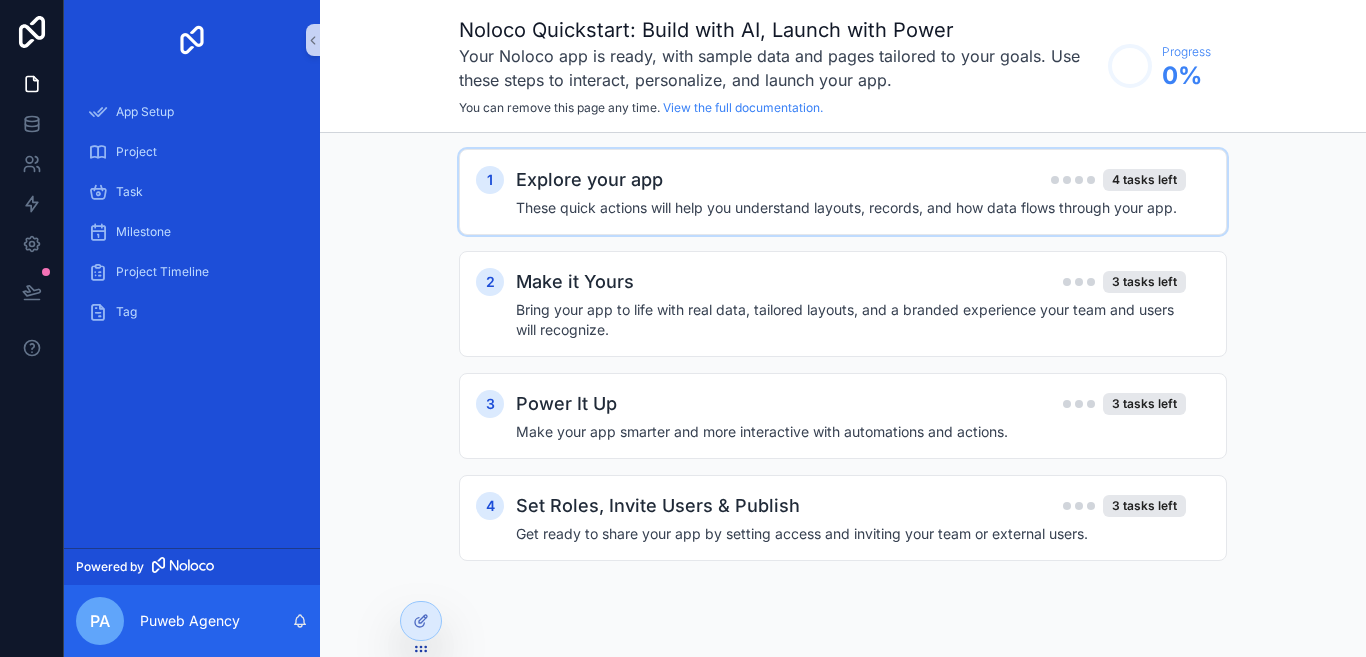 scroll, scrollTop: 0, scrollLeft: 0, axis: both 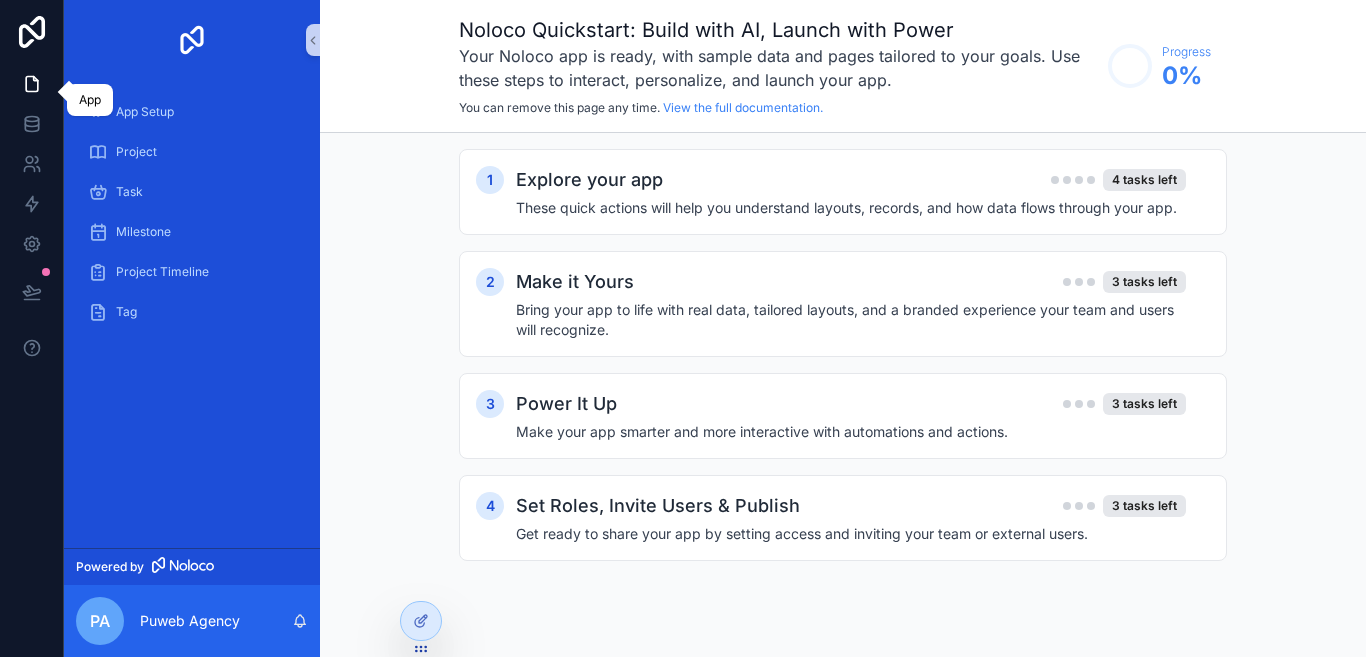 click at bounding box center [31, 84] 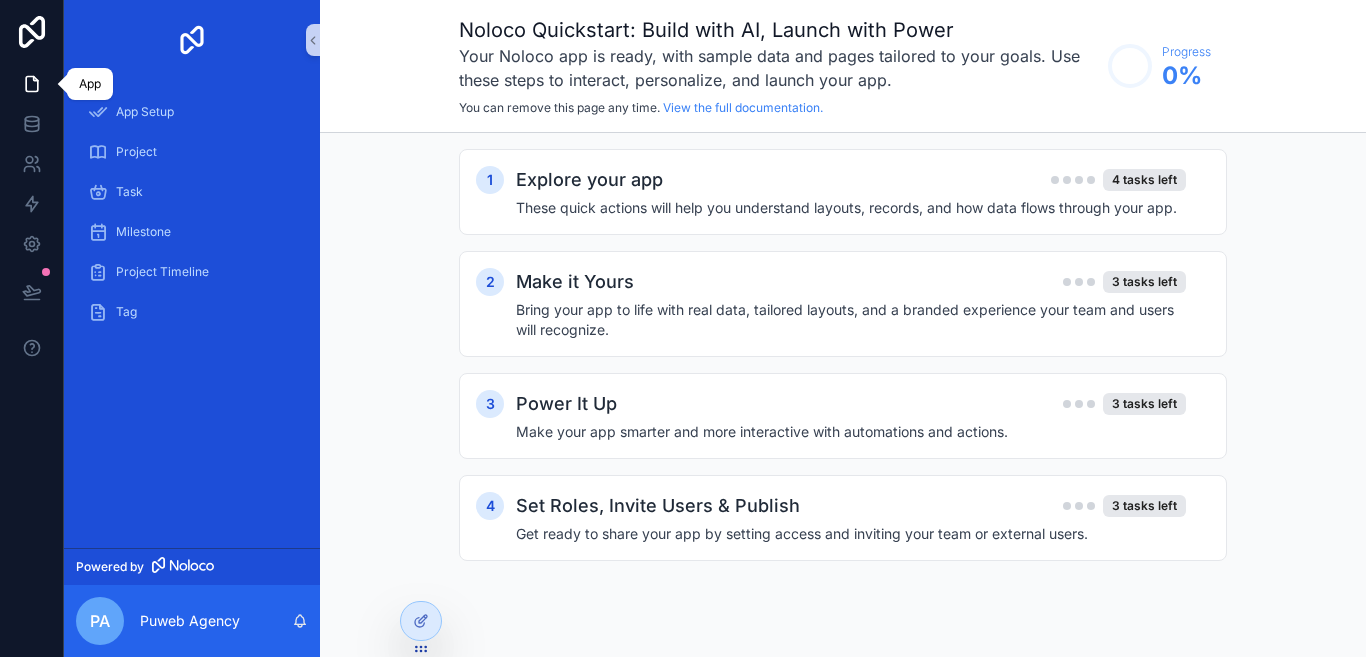 click at bounding box center [31, 84] 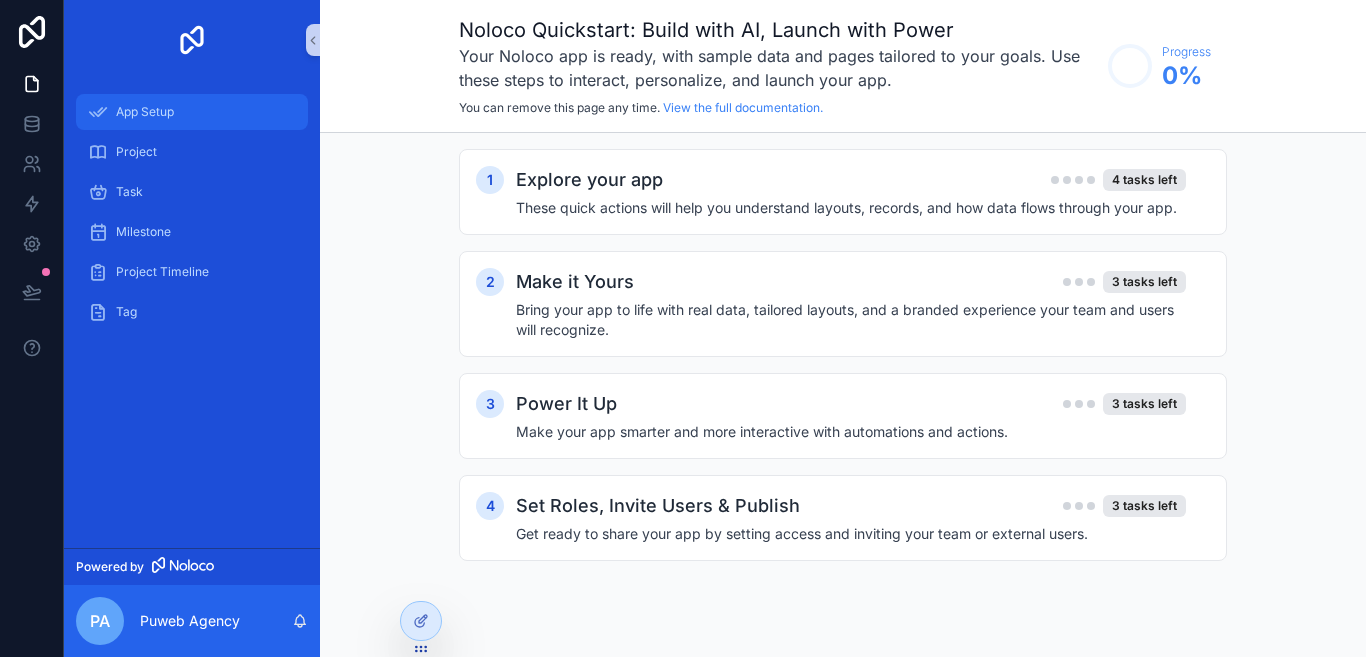 click on "App Setup" at bounding box center [192, 112] 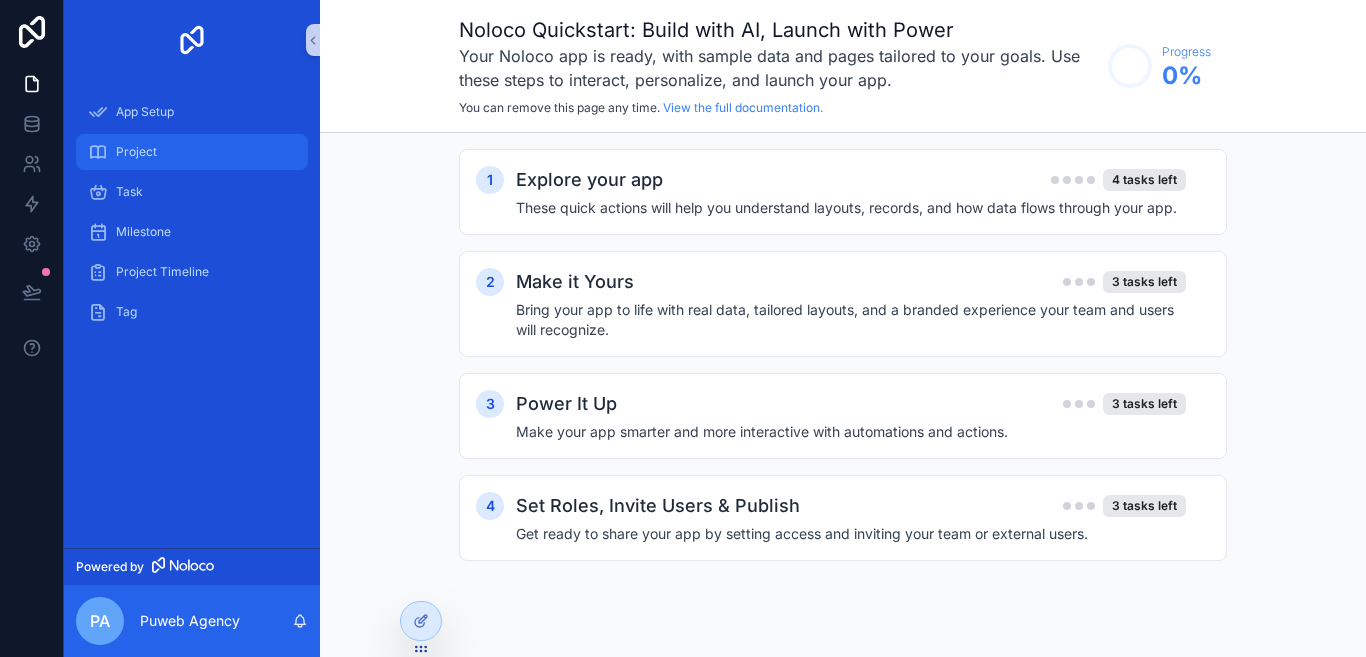 click on "Project" at bounding box center (192, 152) 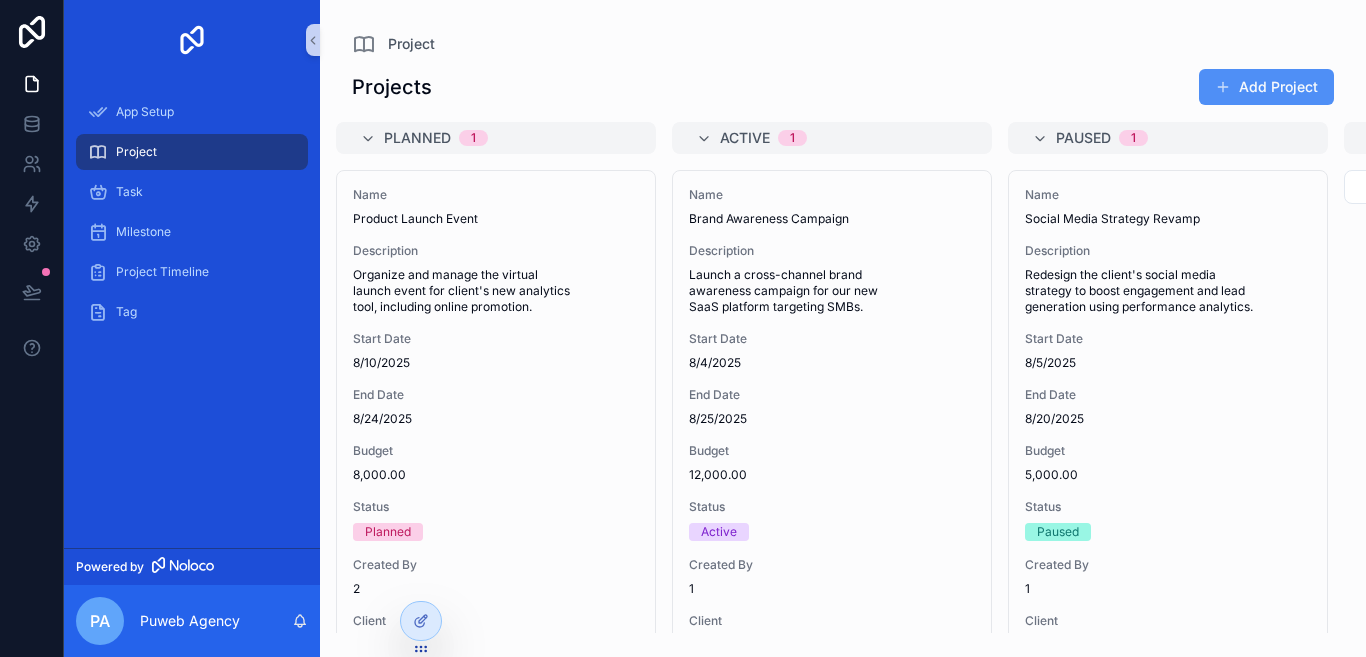 click on "Add Project" at bounding box center (1266, 87) 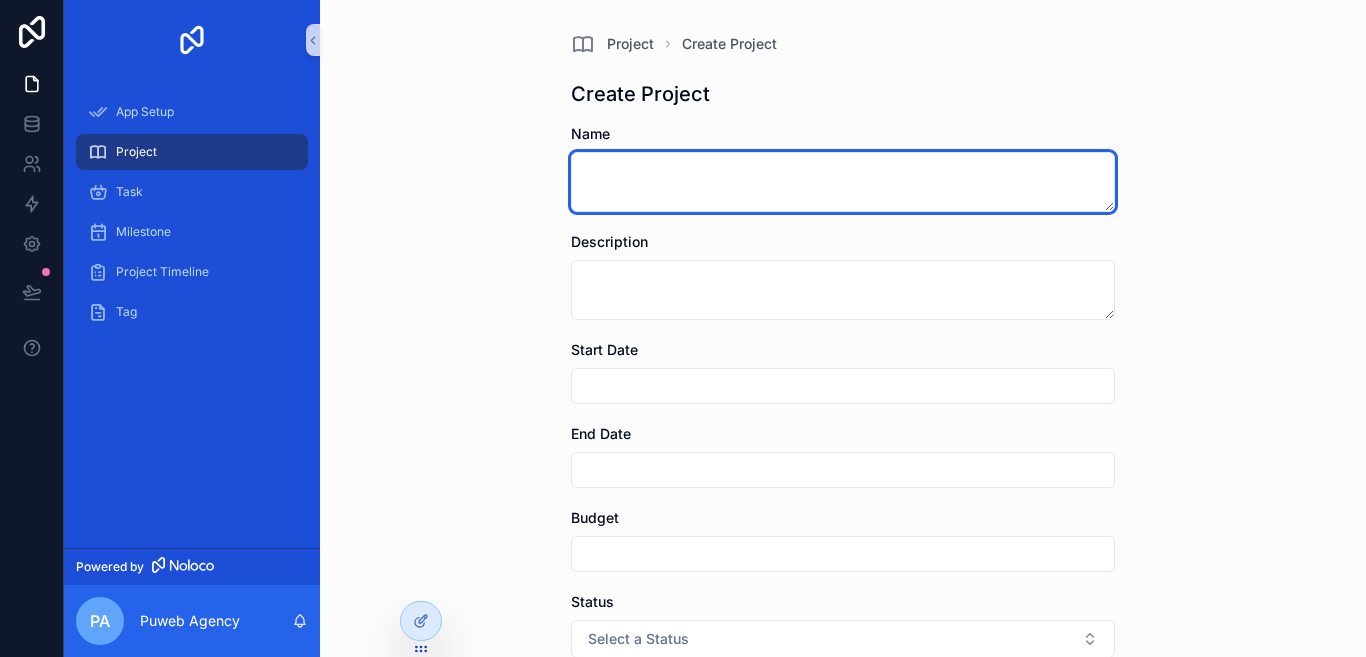 click at bounding box center (843, 182) 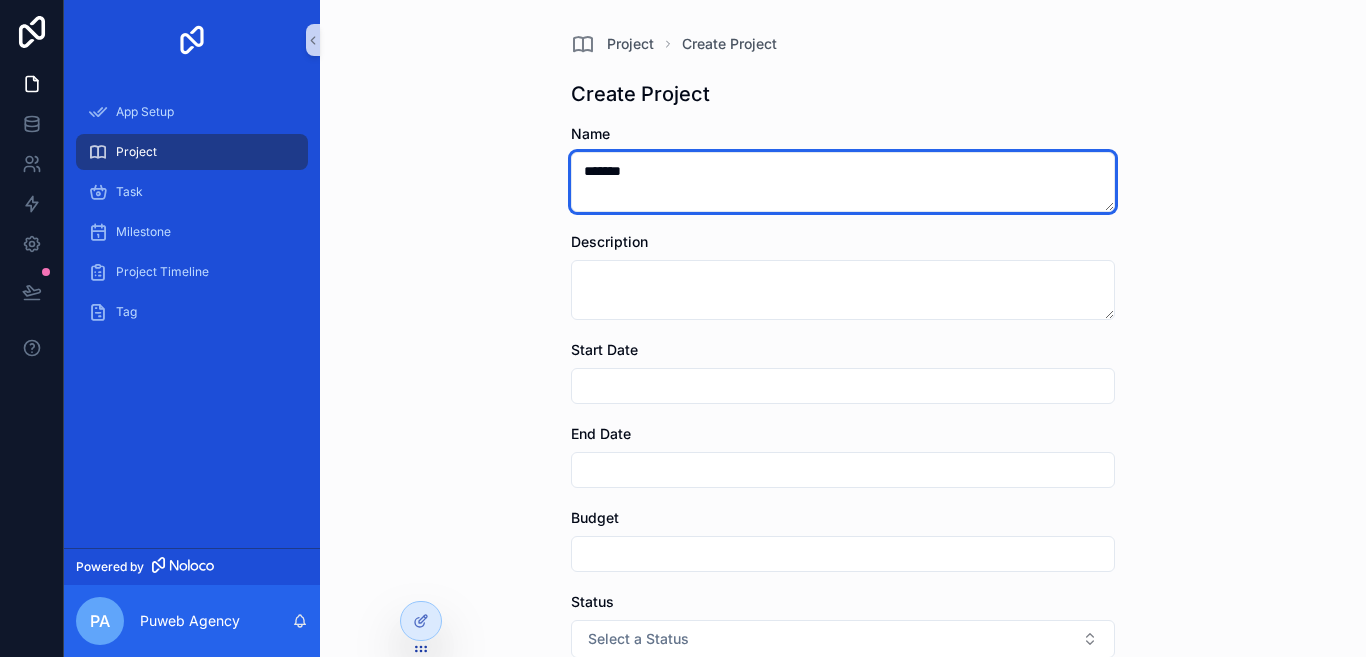 type on "*******" 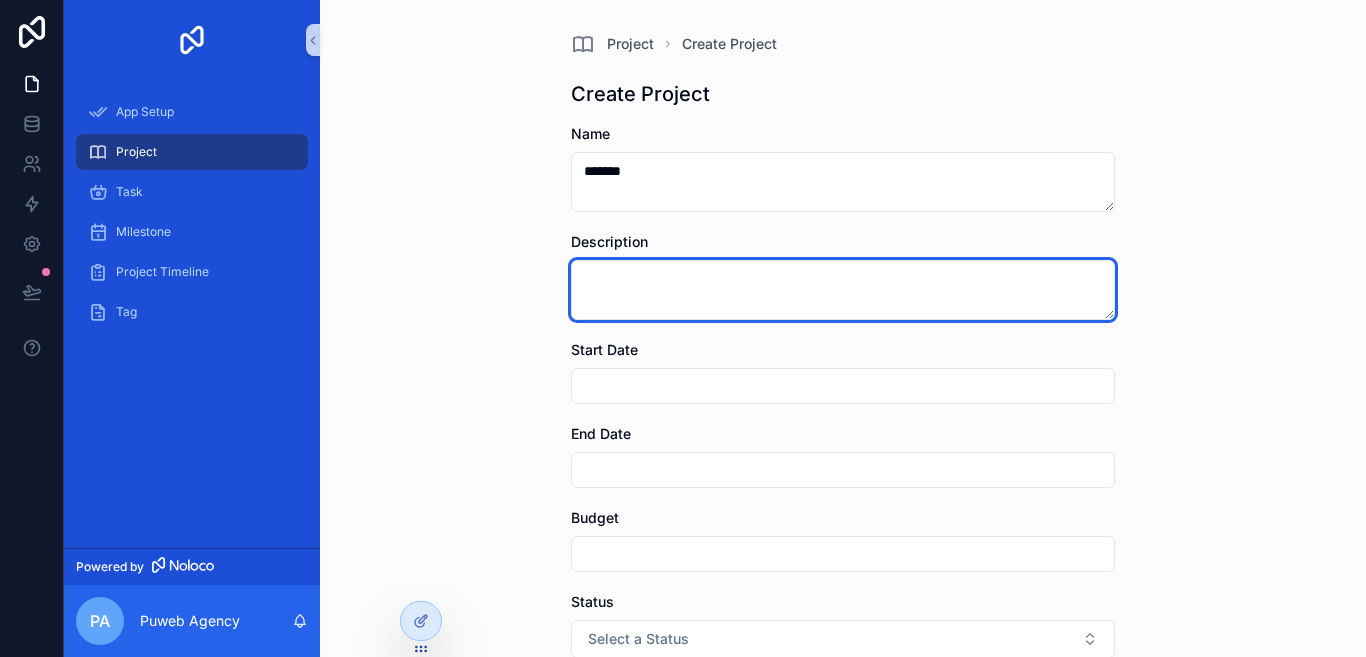 click at bounding box center (843, 290) 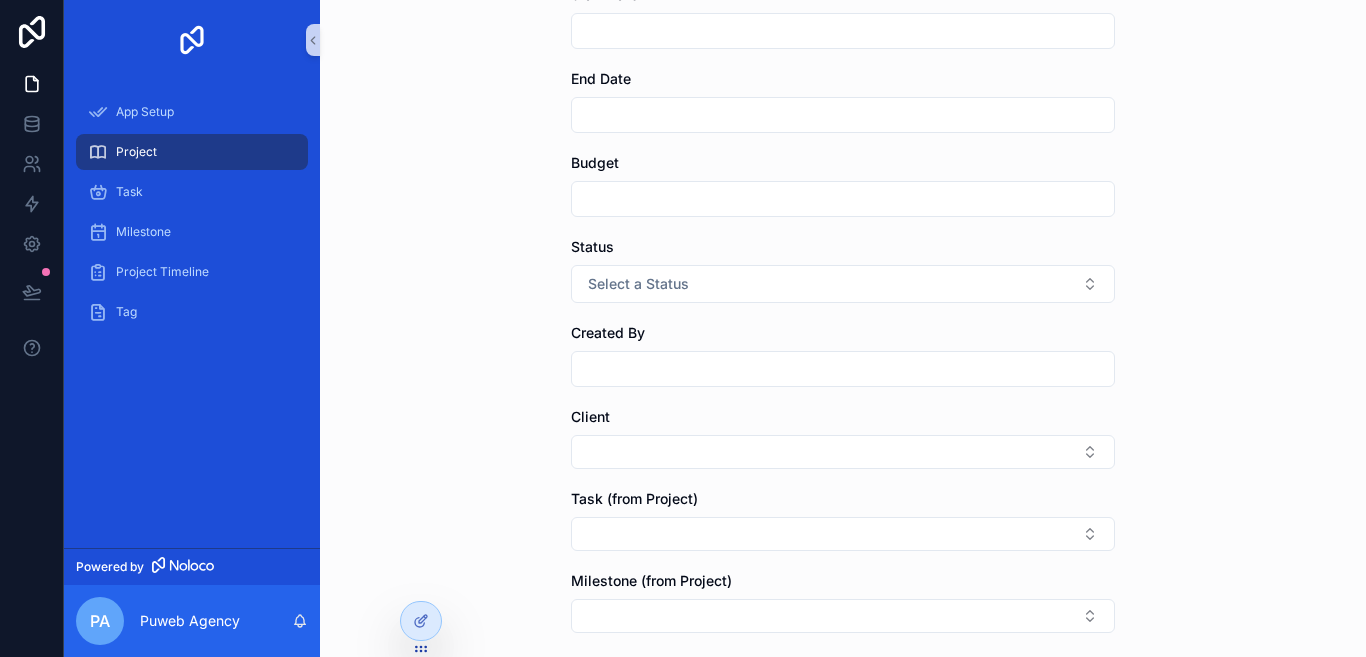 scroll, scrollTop: 0, scrollLeft: 0, axis: both 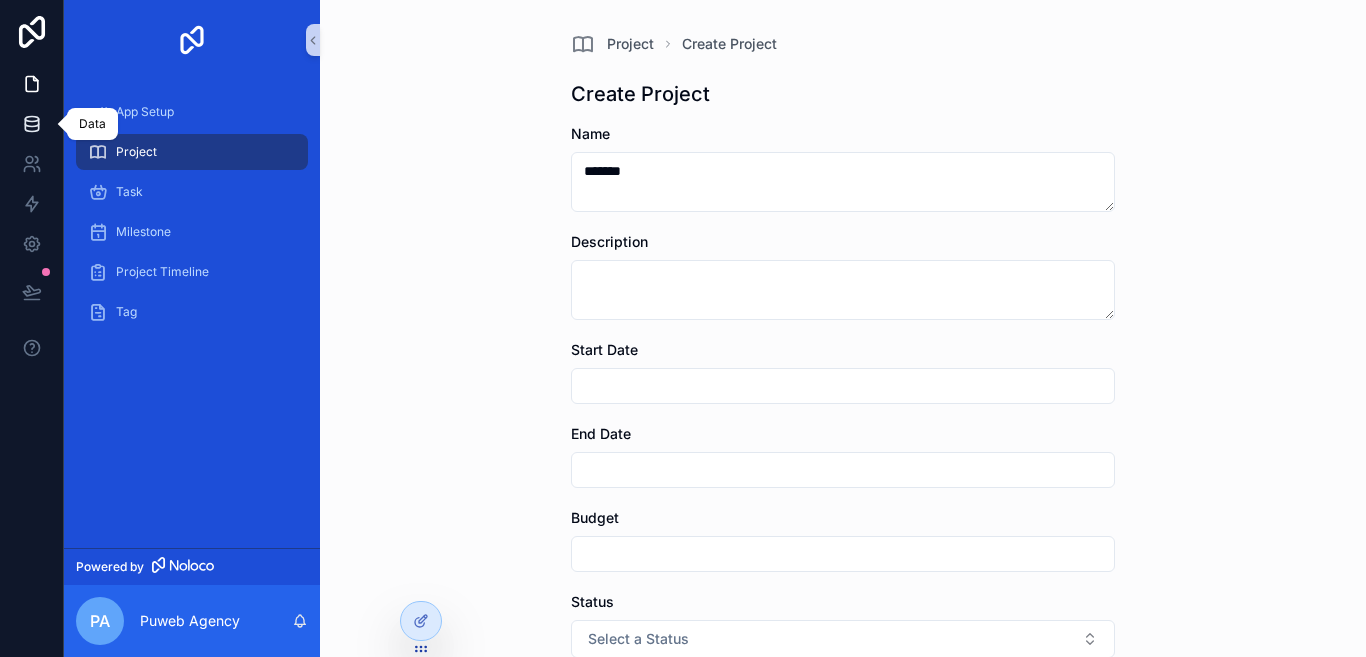 click at bounding box center [31, 124] 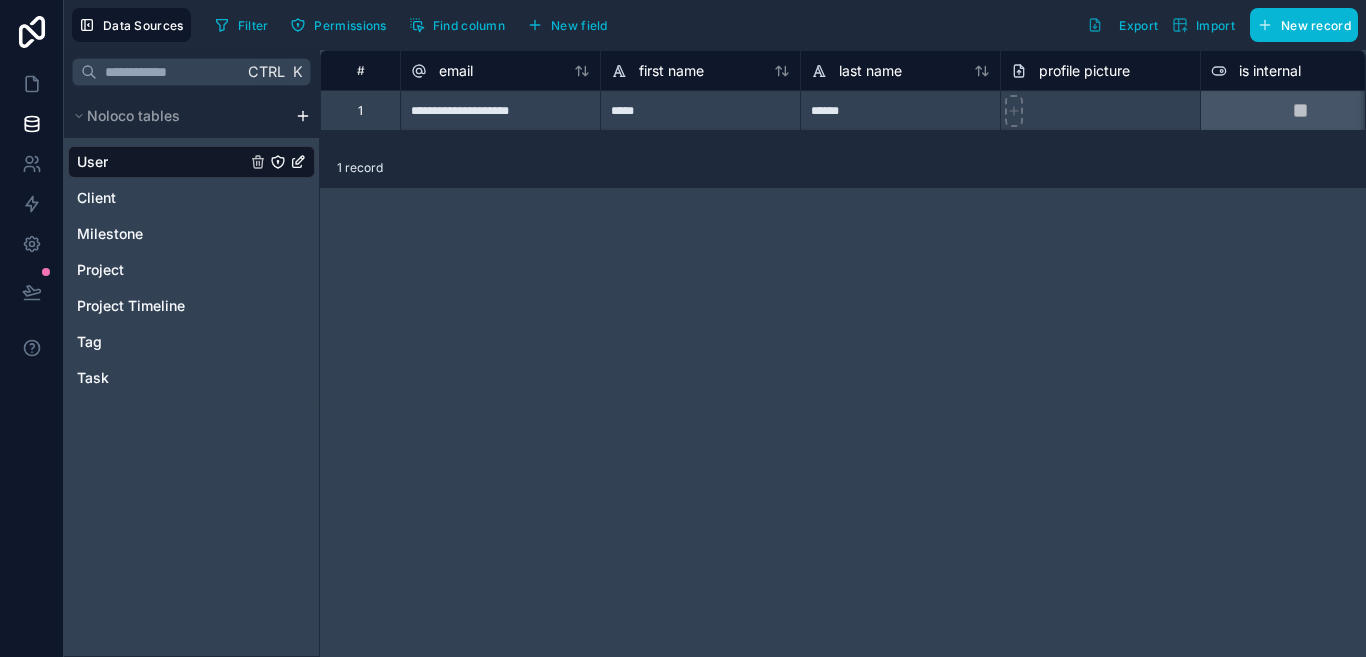 click on "**********" at bounding box center (500, 110) 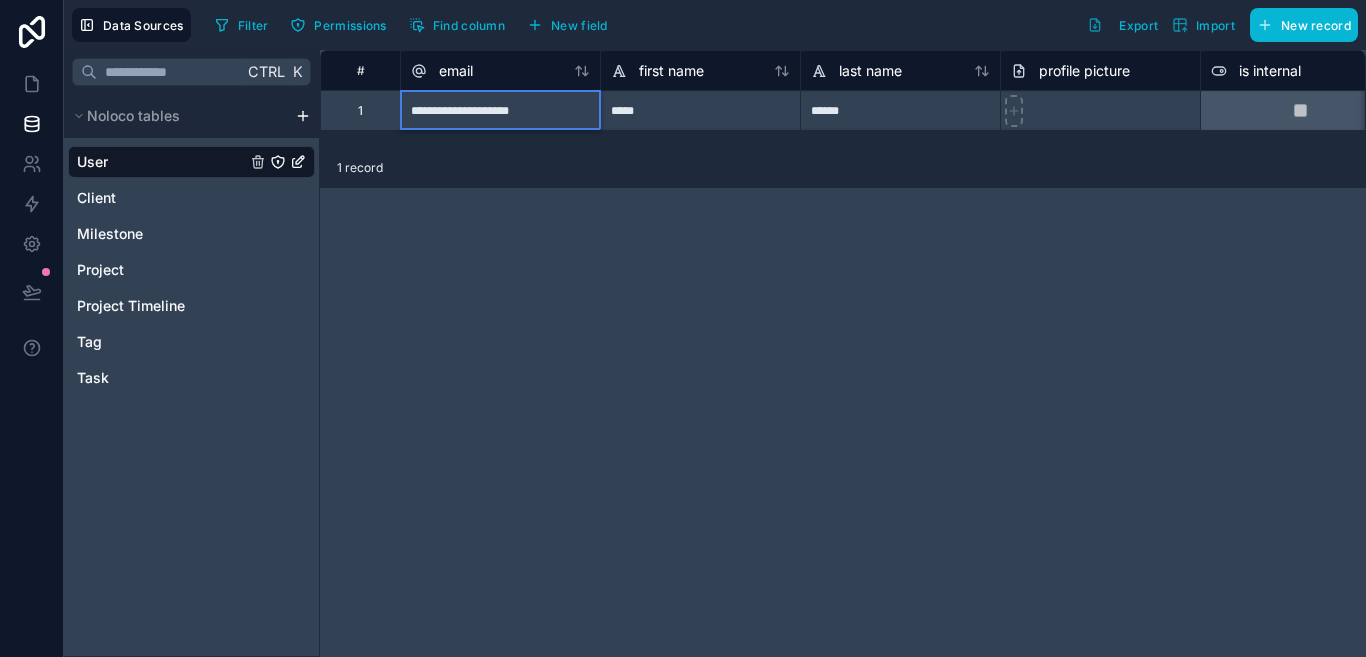 click on "**********" at bounding box center (500, 110) 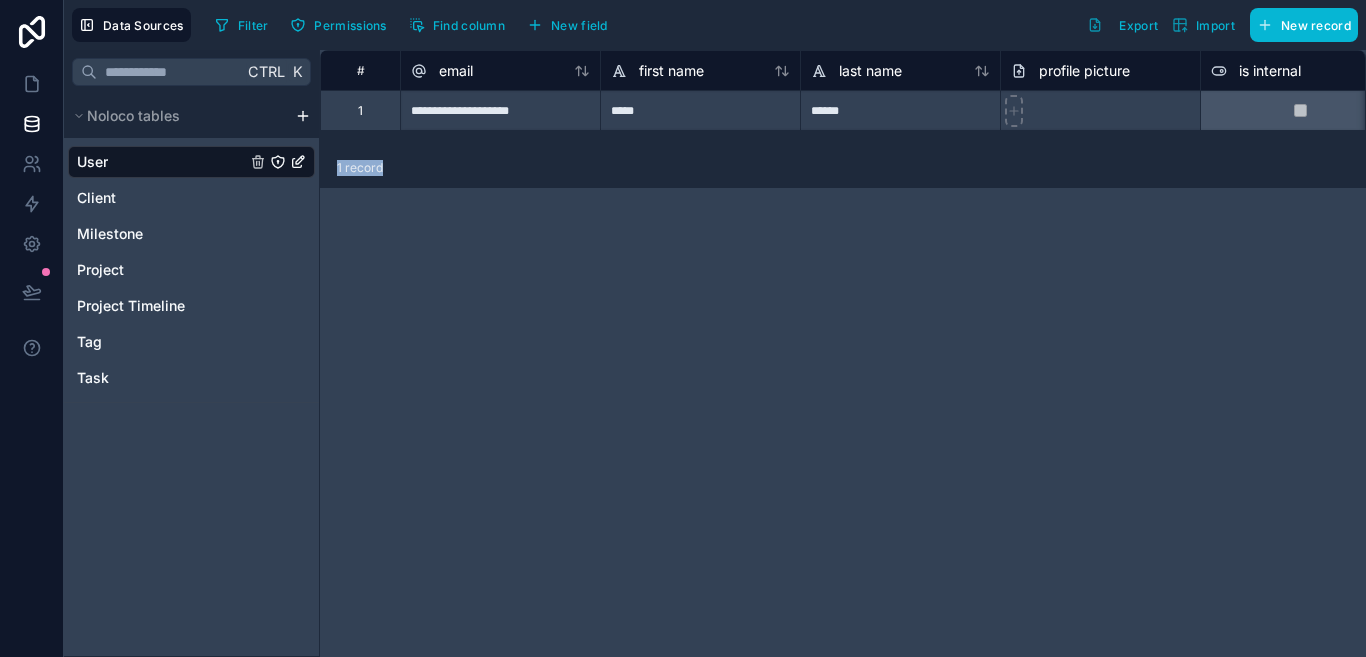 drag, startPoint x: 560, startPoint y: 148, endPoint x: 577, endPoint y: 147, distance: 17.029387 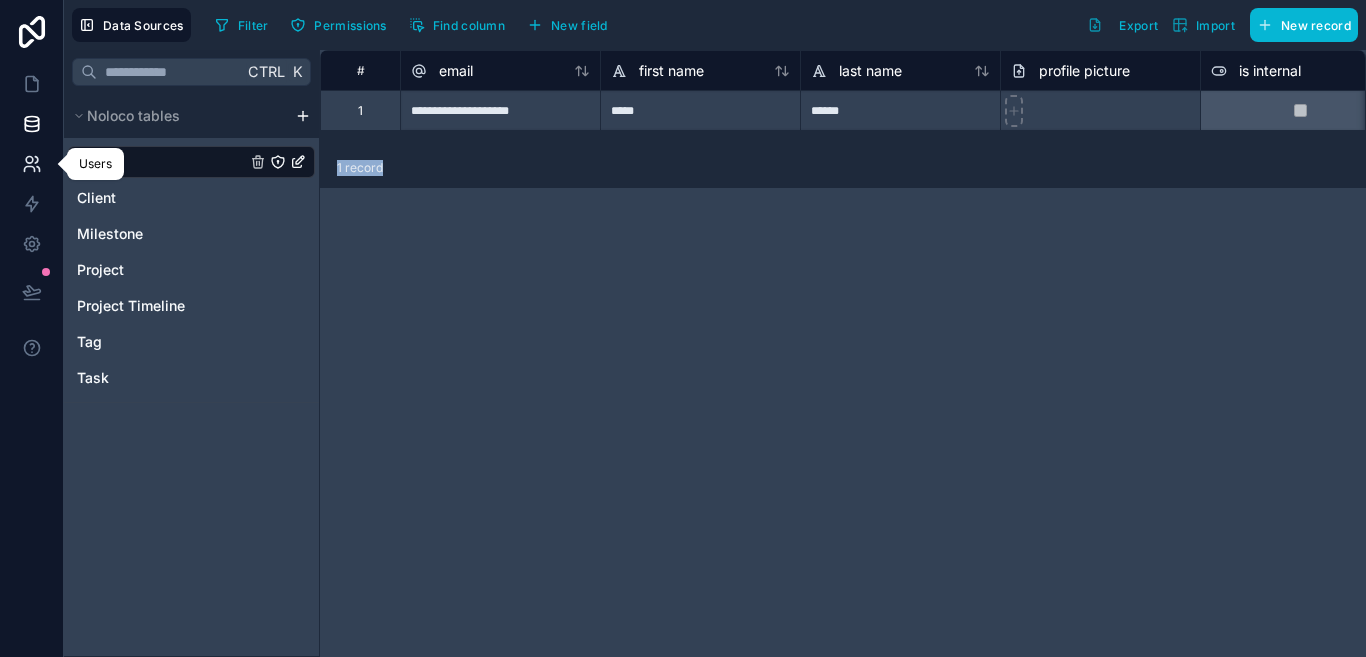 click 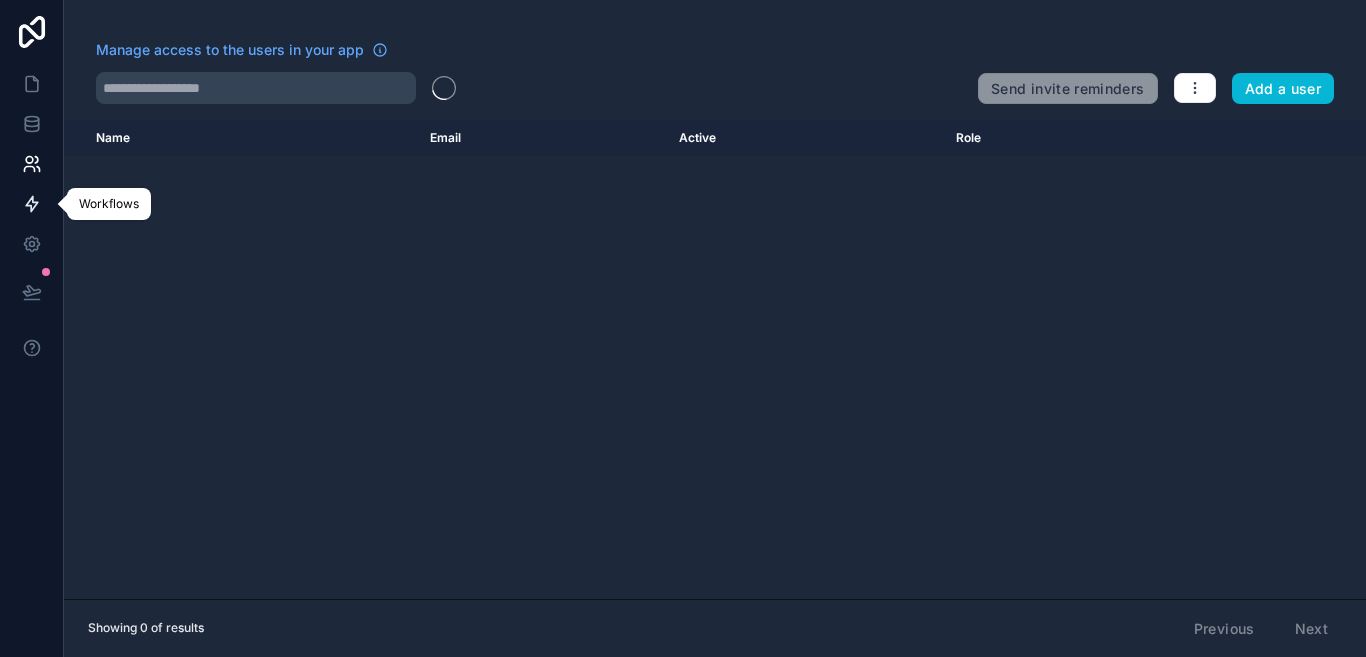 click 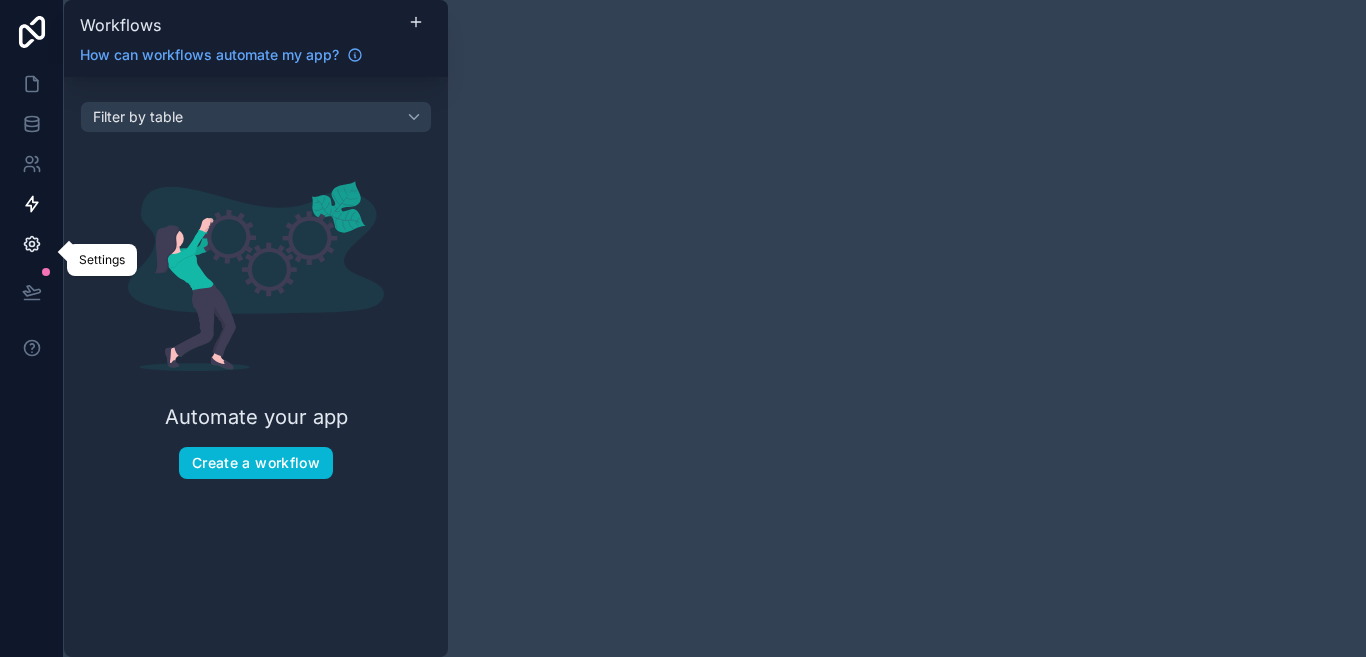 click at bounding box center [31, 244] 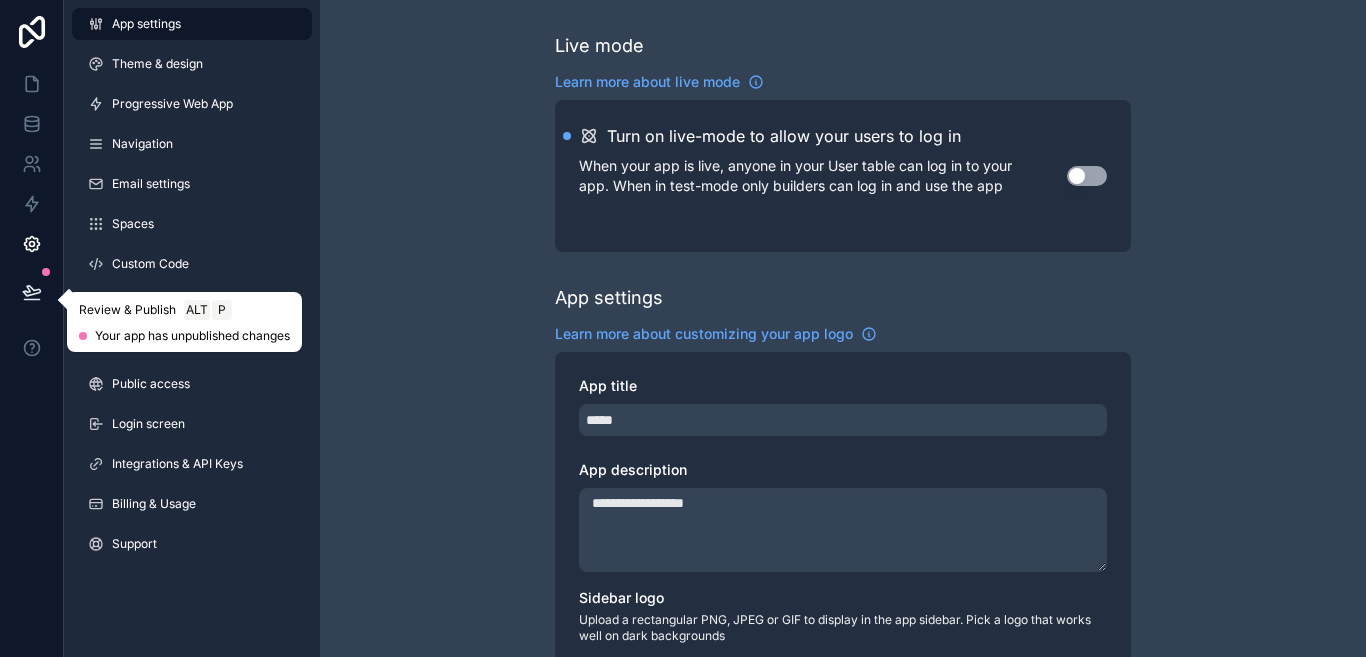 click at bounding box center (32, 292) 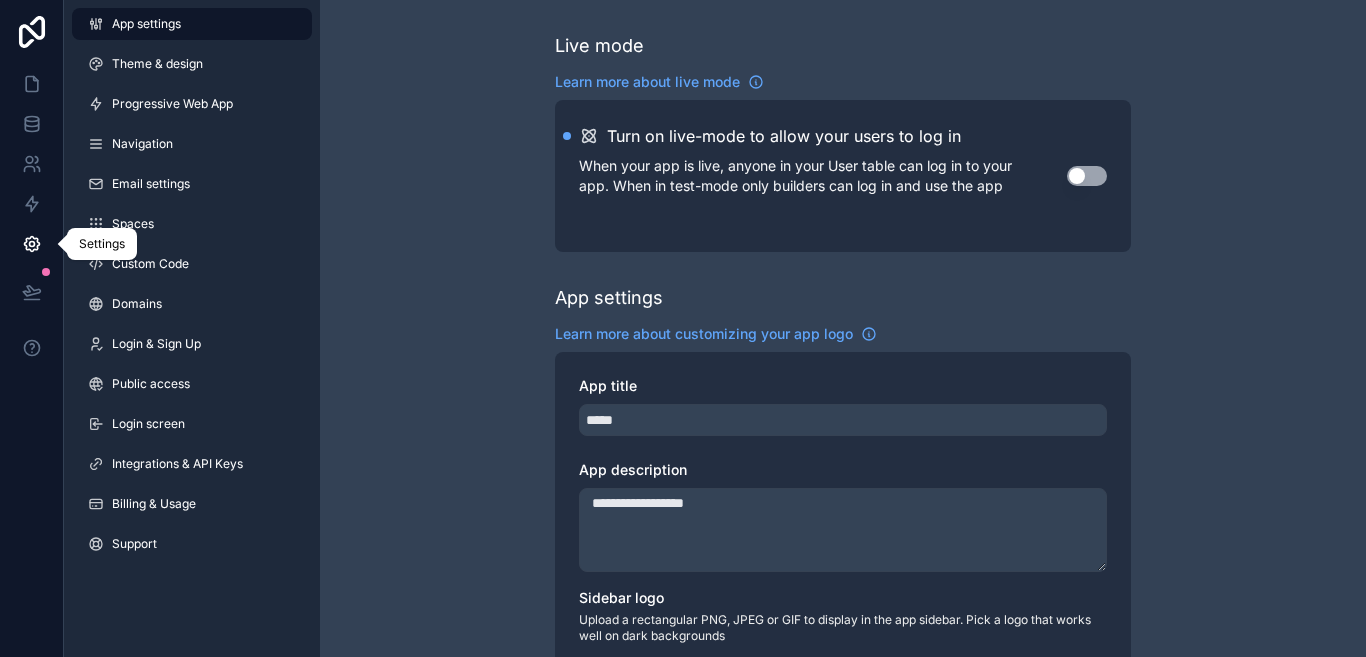 click 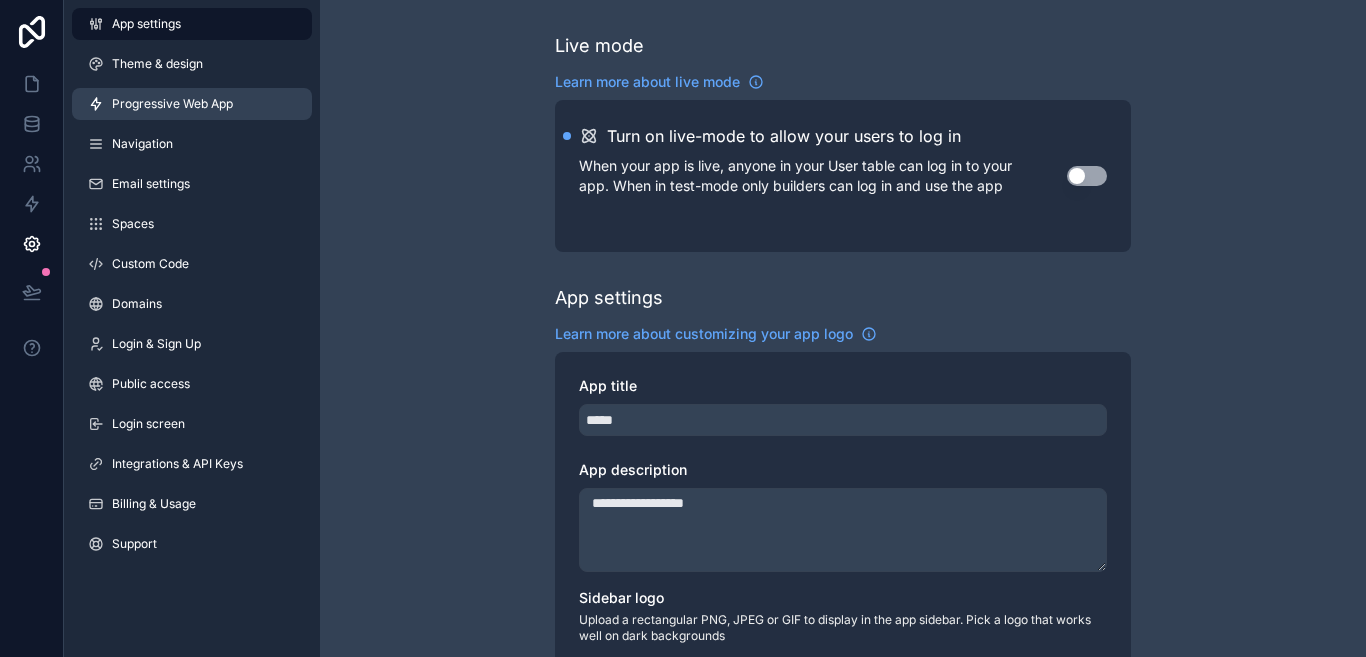 click on "Progressive Web App" at bounding box center [172, 104] 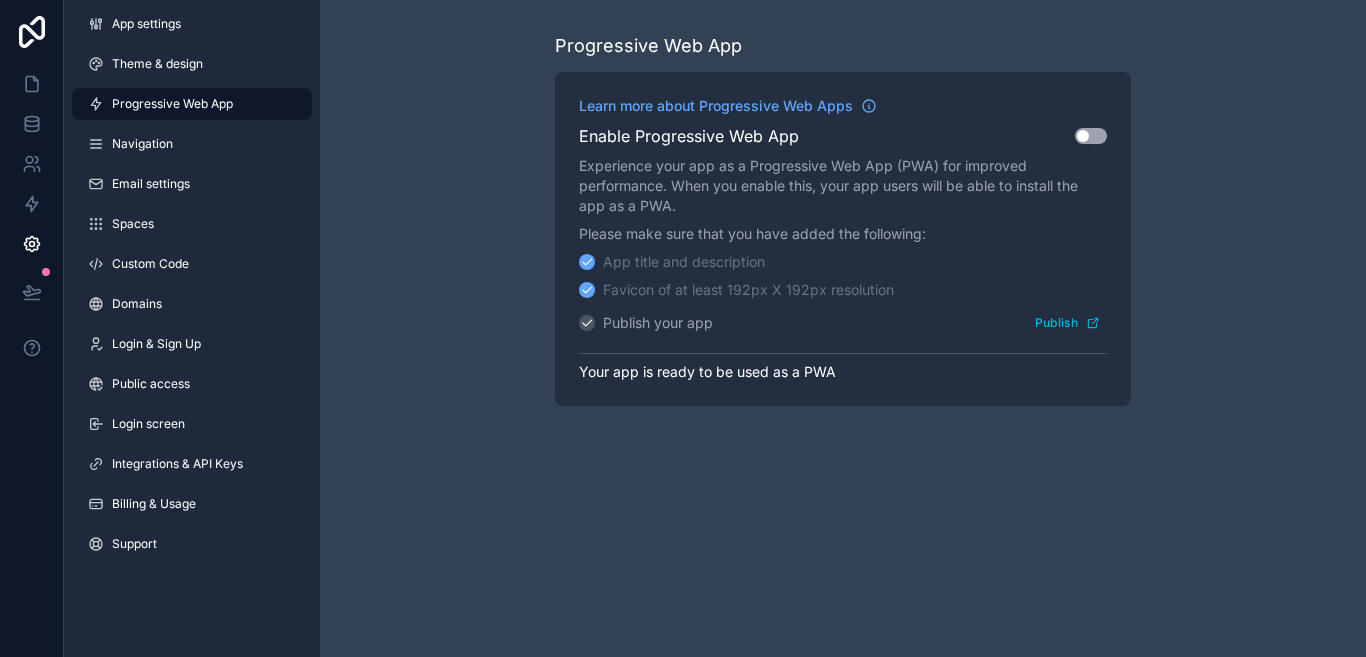 click 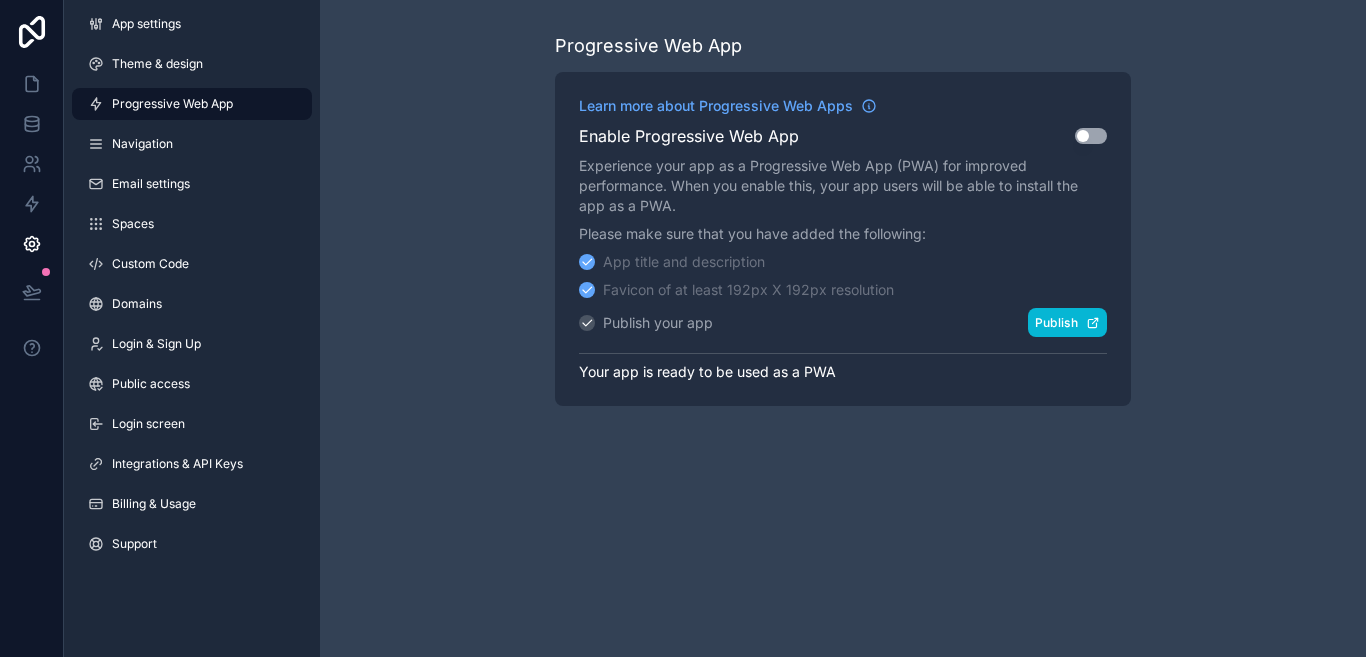 click on "Publish" at bounding box center (1067, 322) 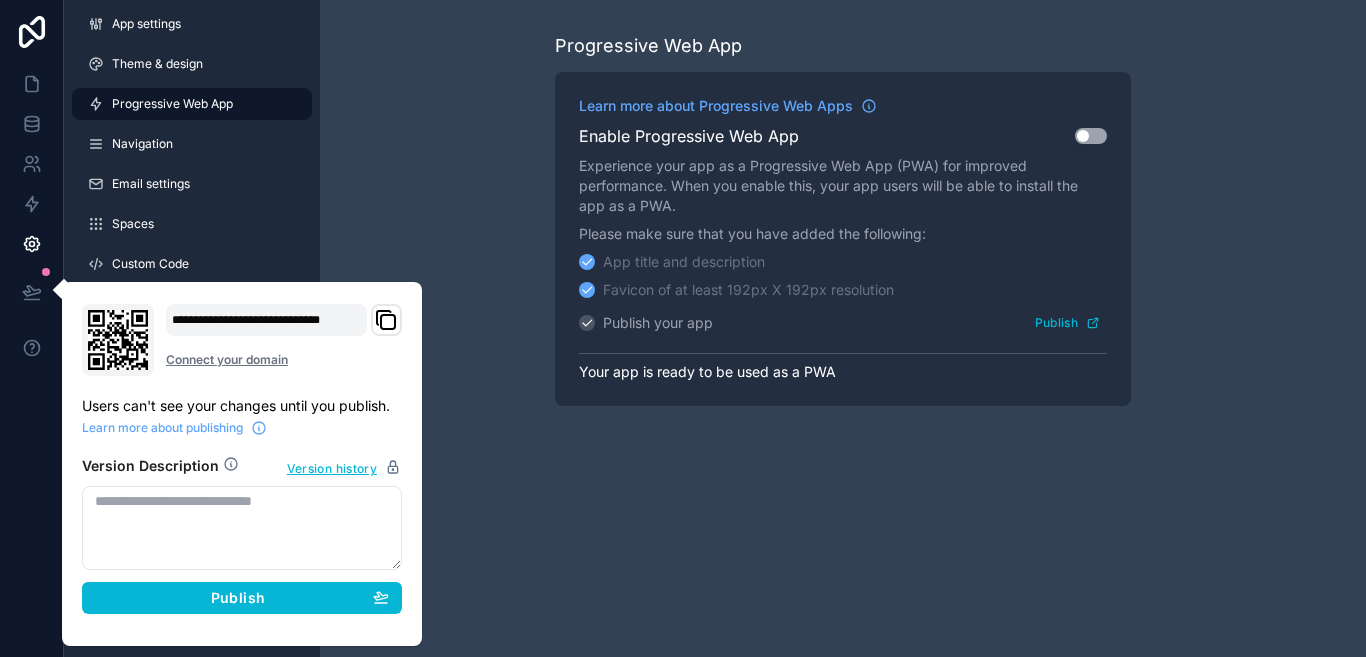 click on "**********" at bounding box center (266, 320) 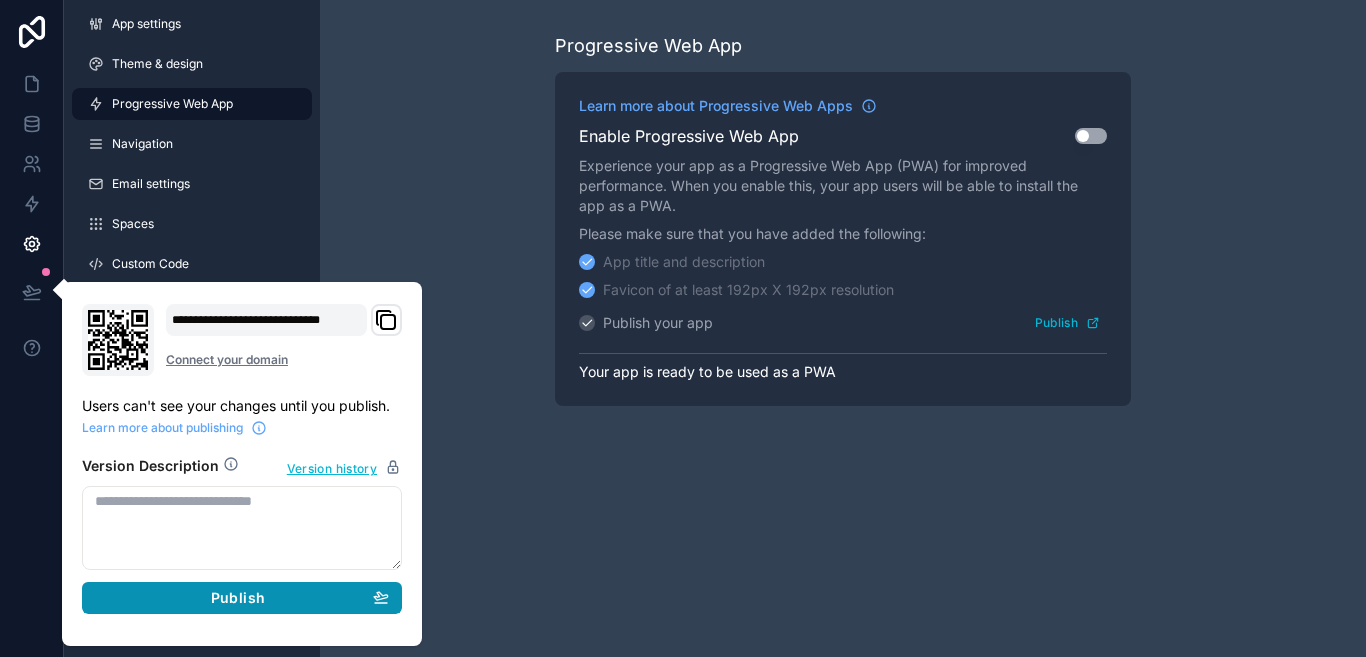 click on "Publish" at bounding box center [238, 598] 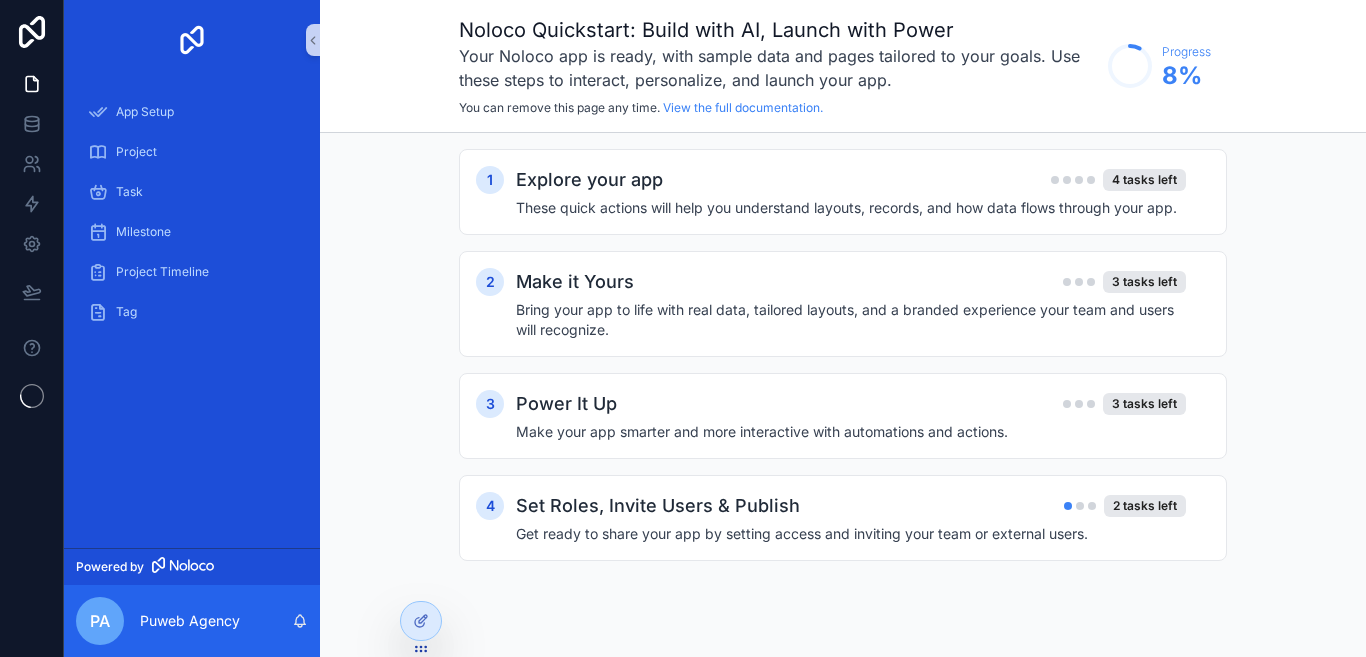 scroll, scrollTop: 0, scrollLeft: 0, axis: both 